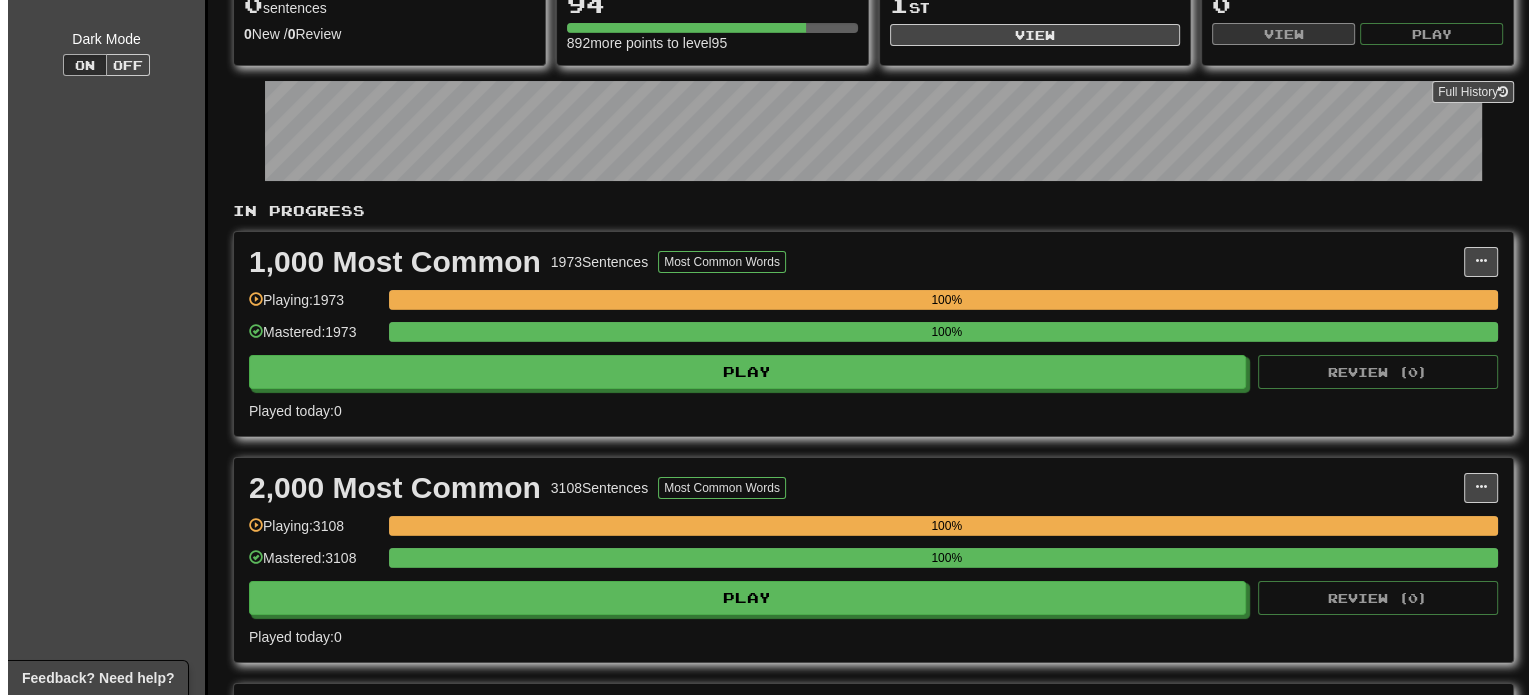 scroll, scrollTop: 400, scrollLeft: 0, axis: vertical 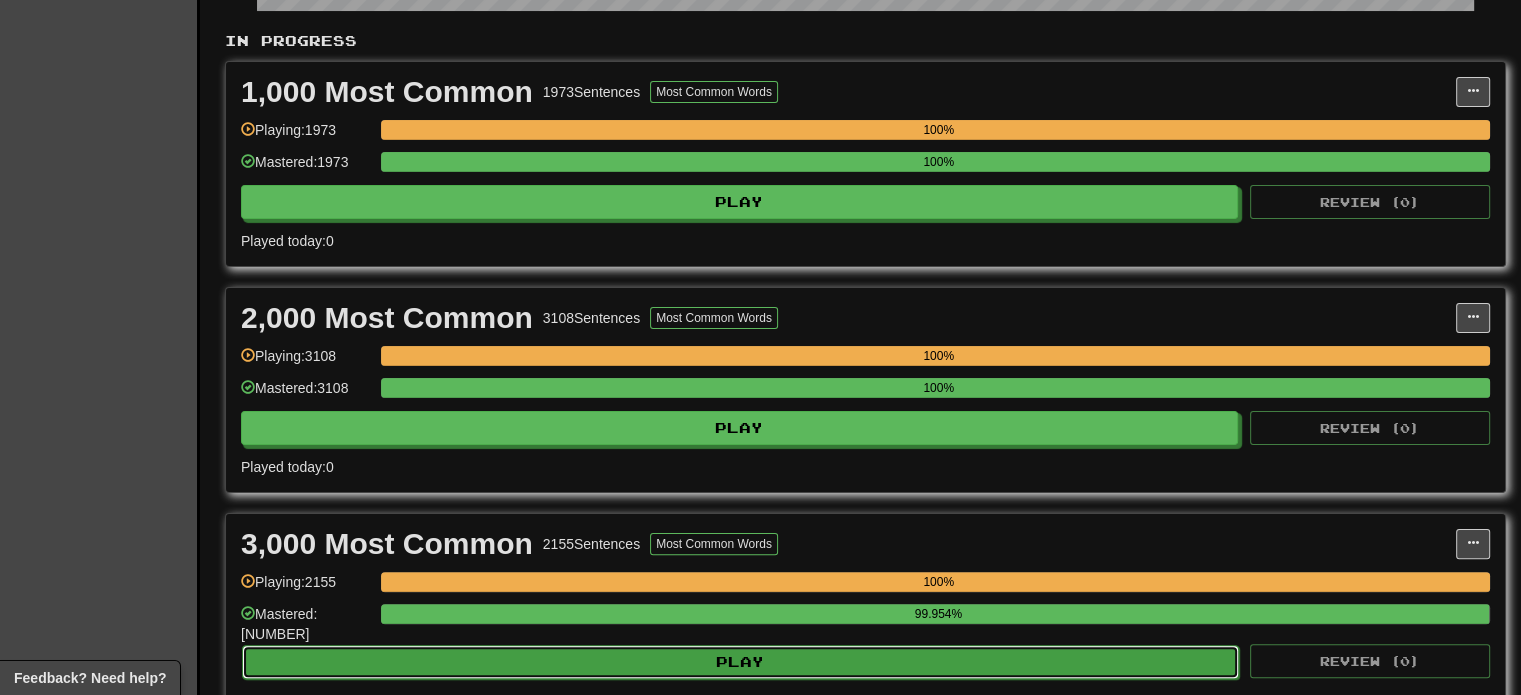 click on "Play" at bounding box center (740, 662) 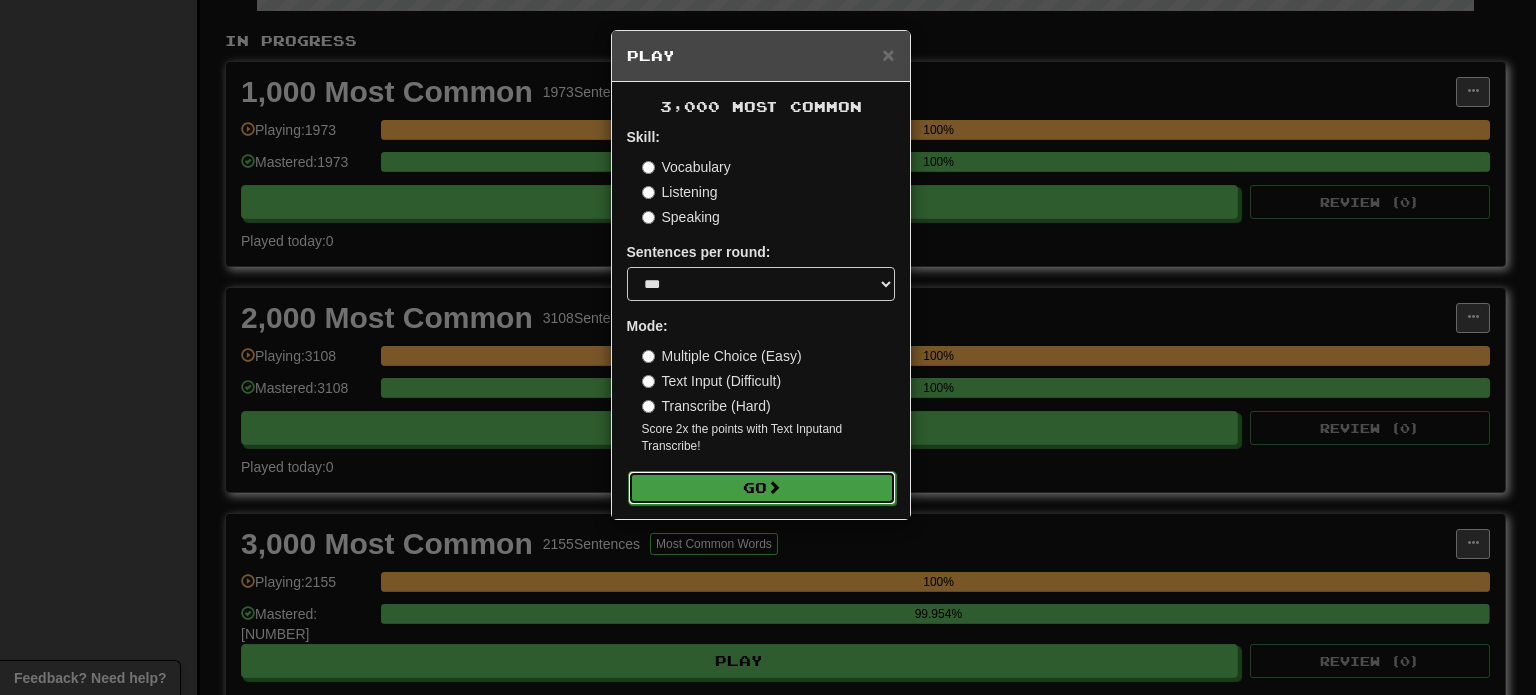 click on "Go" at bounding box center [762, 488] 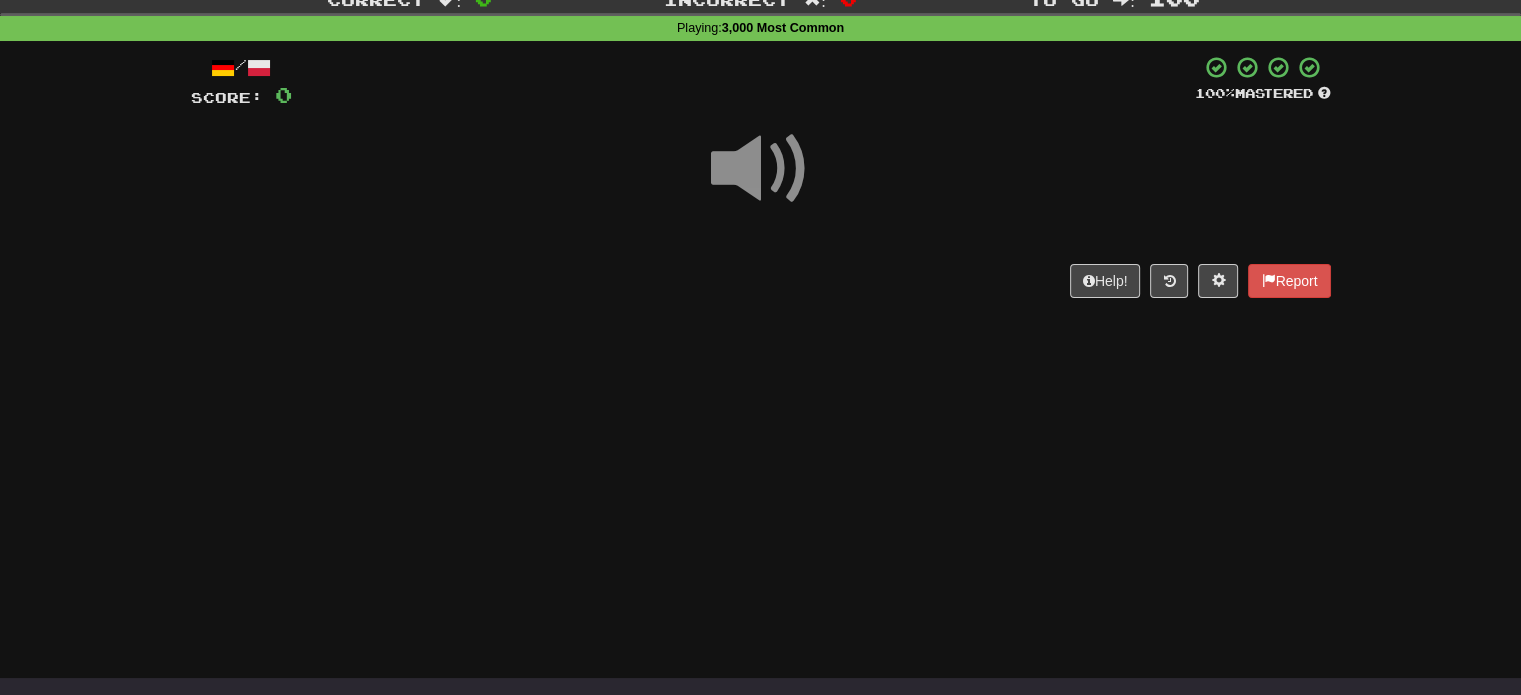 scroll, scrollTop: 100, scrollLeft: 0, axis: vertical 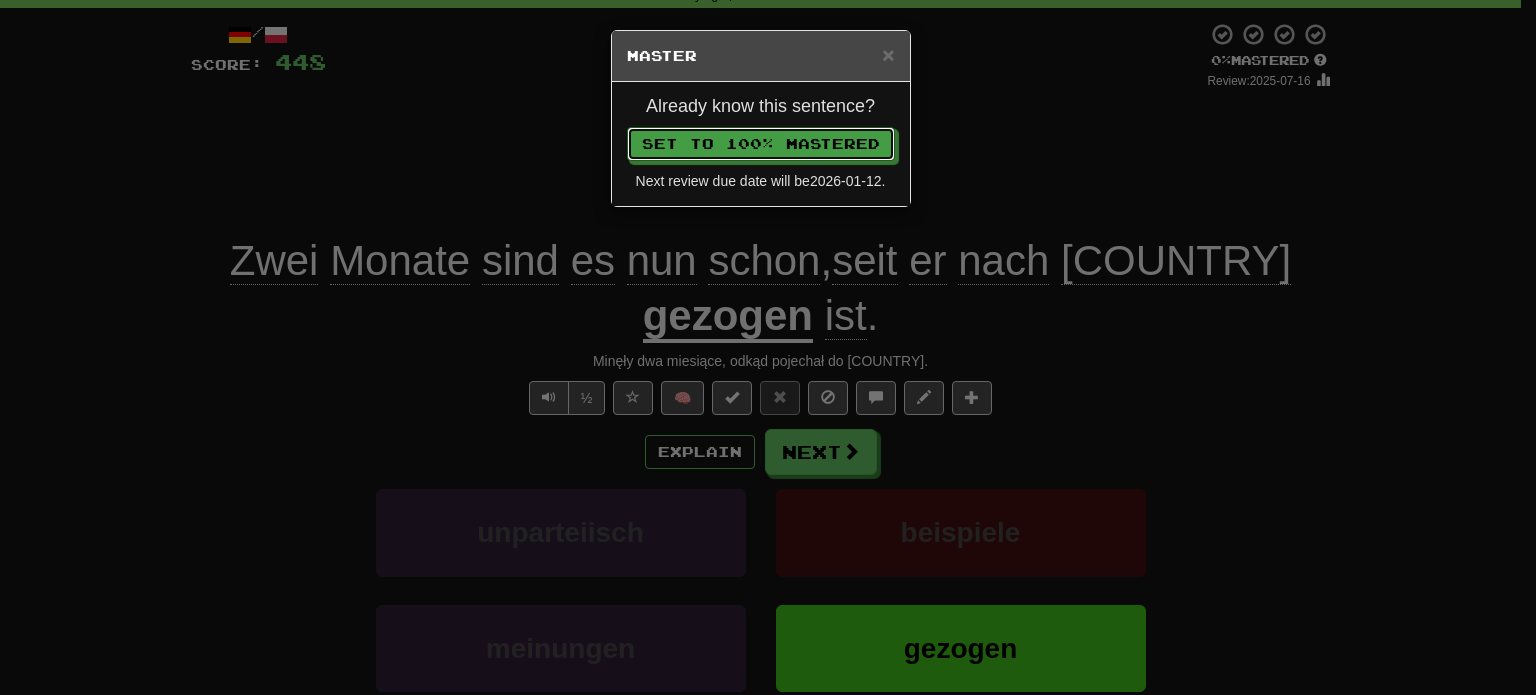 type 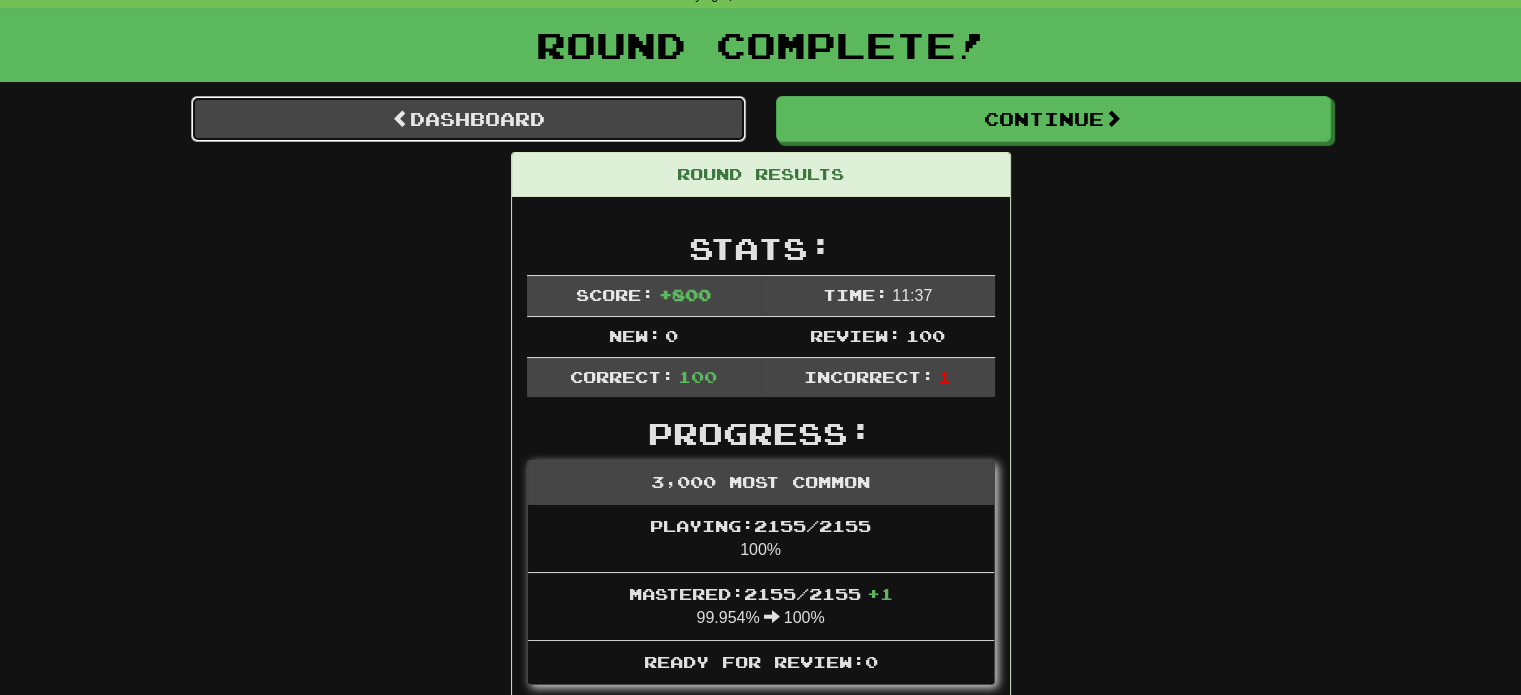 click on "Dashboard" at bounding box center (468, 119) 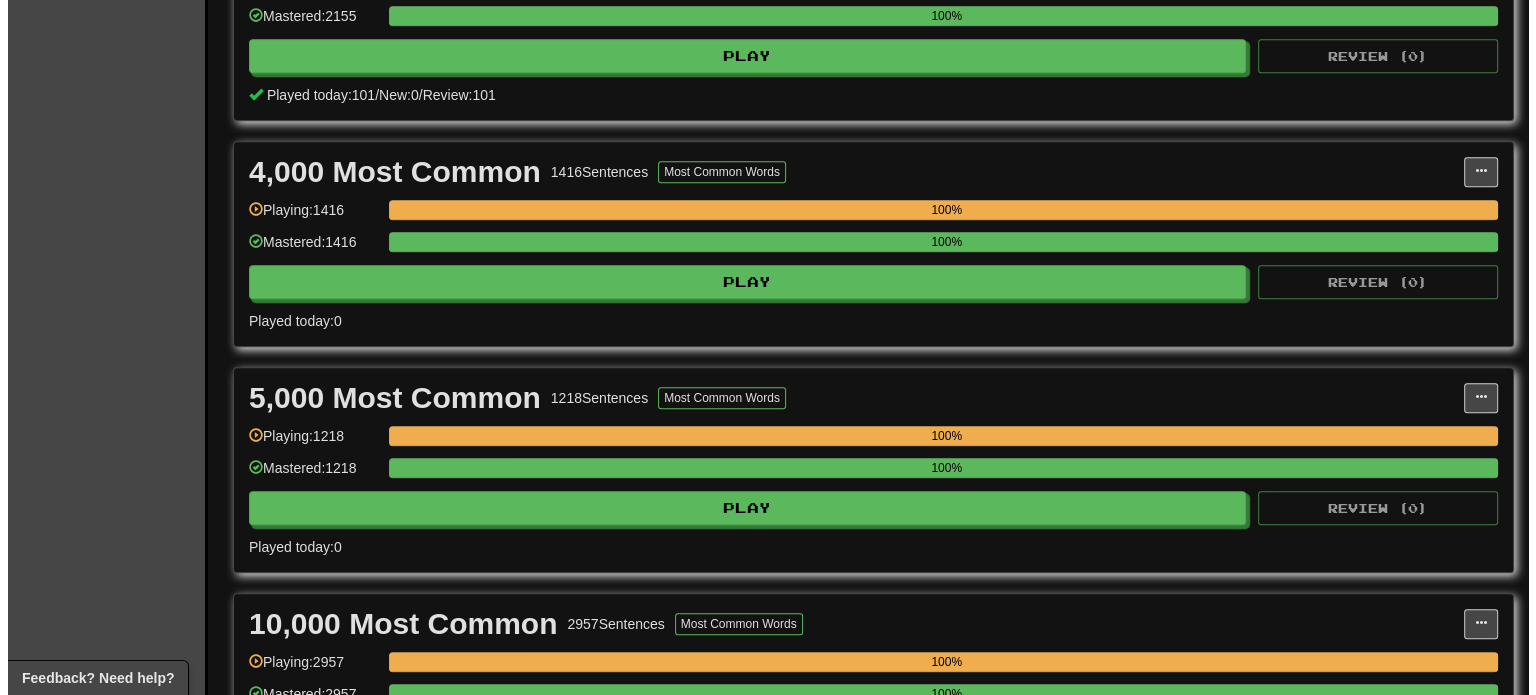 scroll, scrollTop: 1000, scrollLeft: 0, axis: vertical 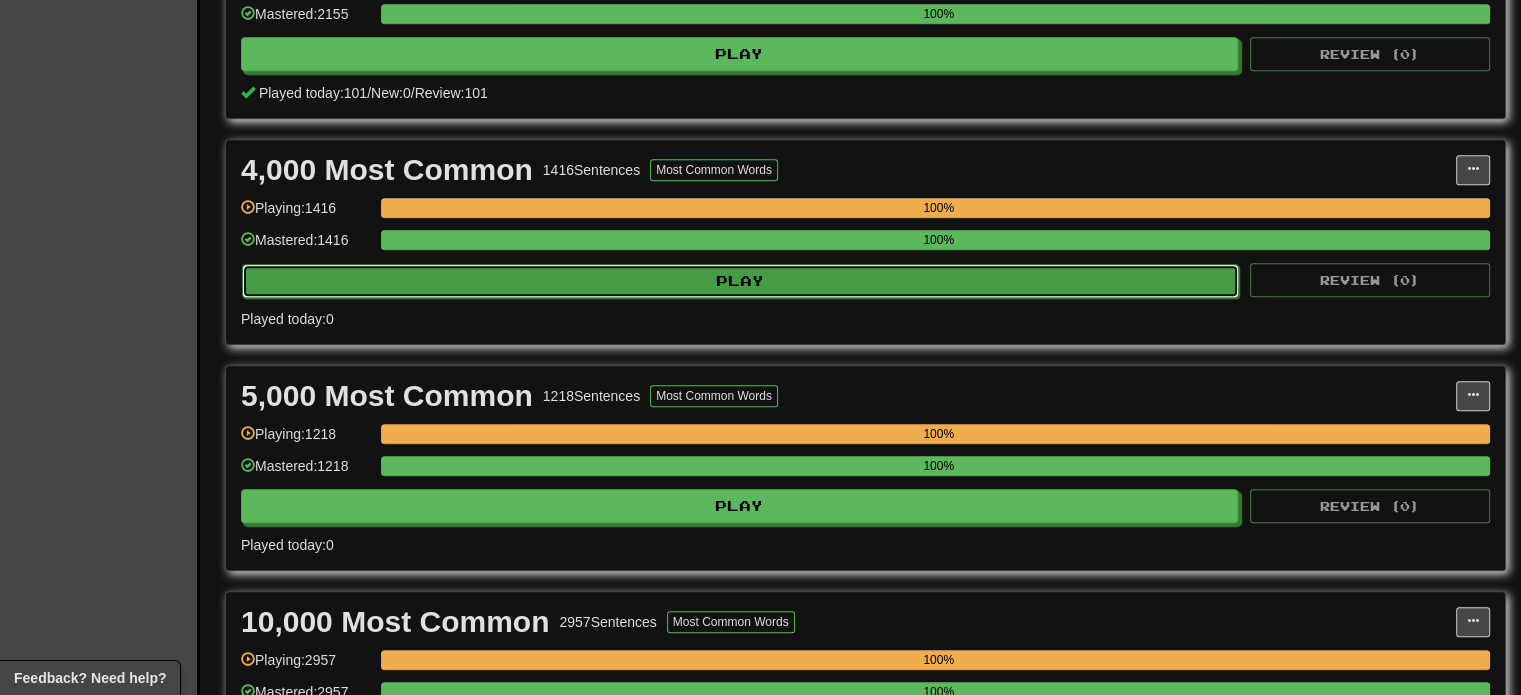 click on "Play" at bounding box center (740, 281) 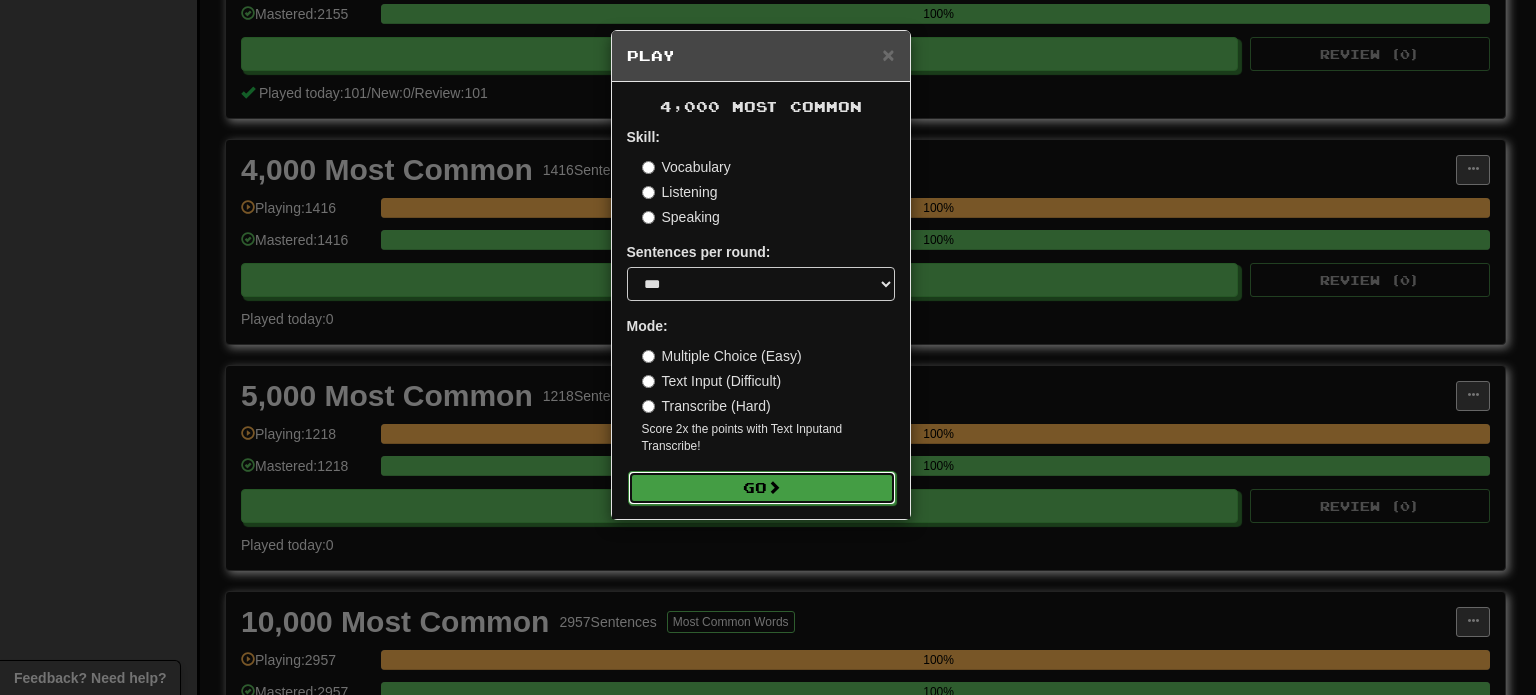 click on "Go" at bounding box center (762, 488) 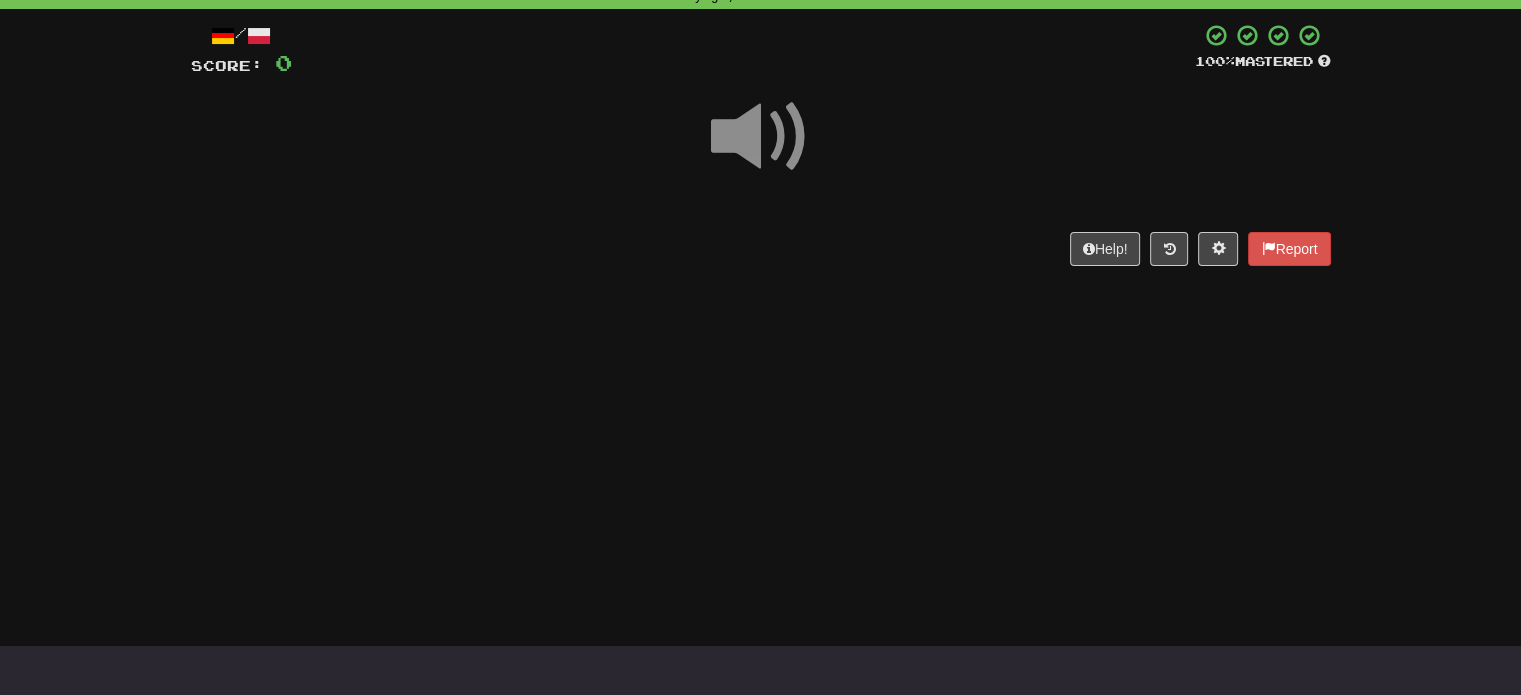scroll, scrollTop: 100, scrollLeft: 0, axis: vertical 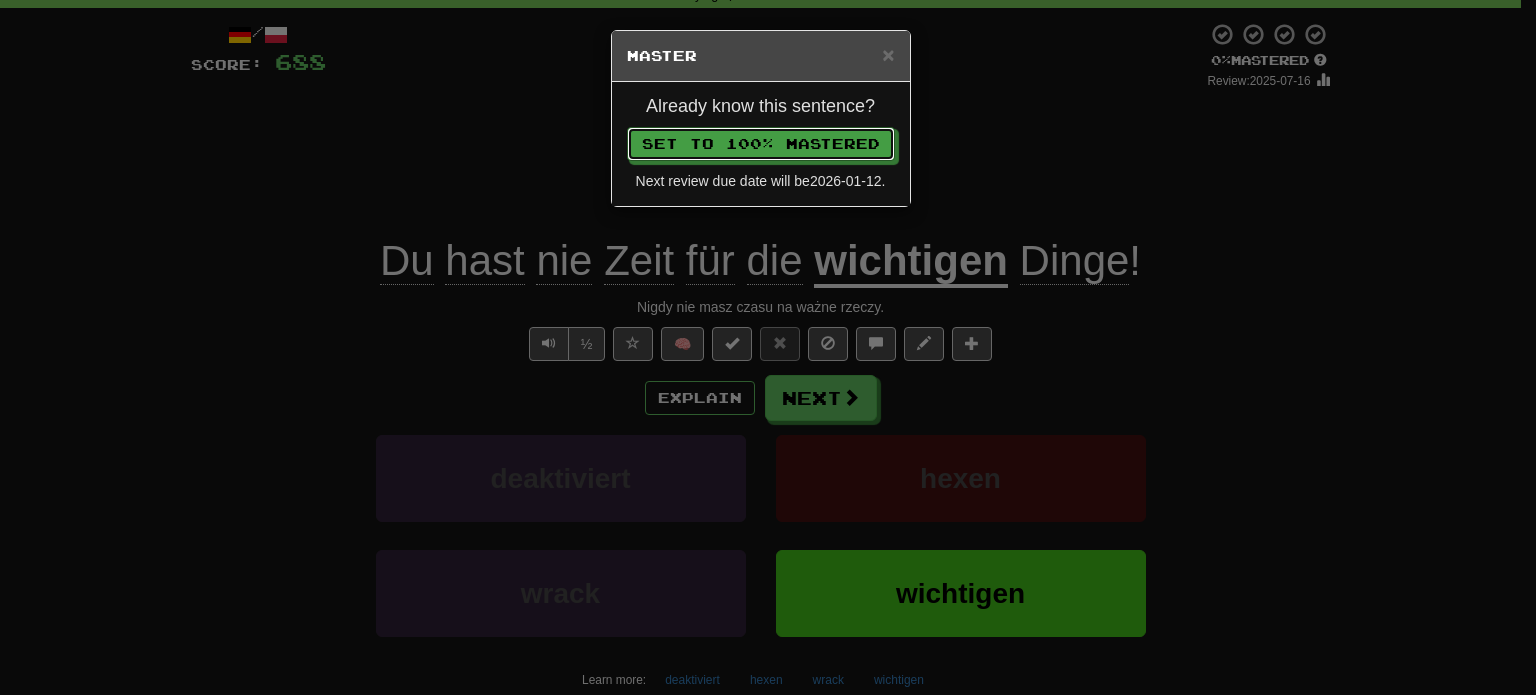 type 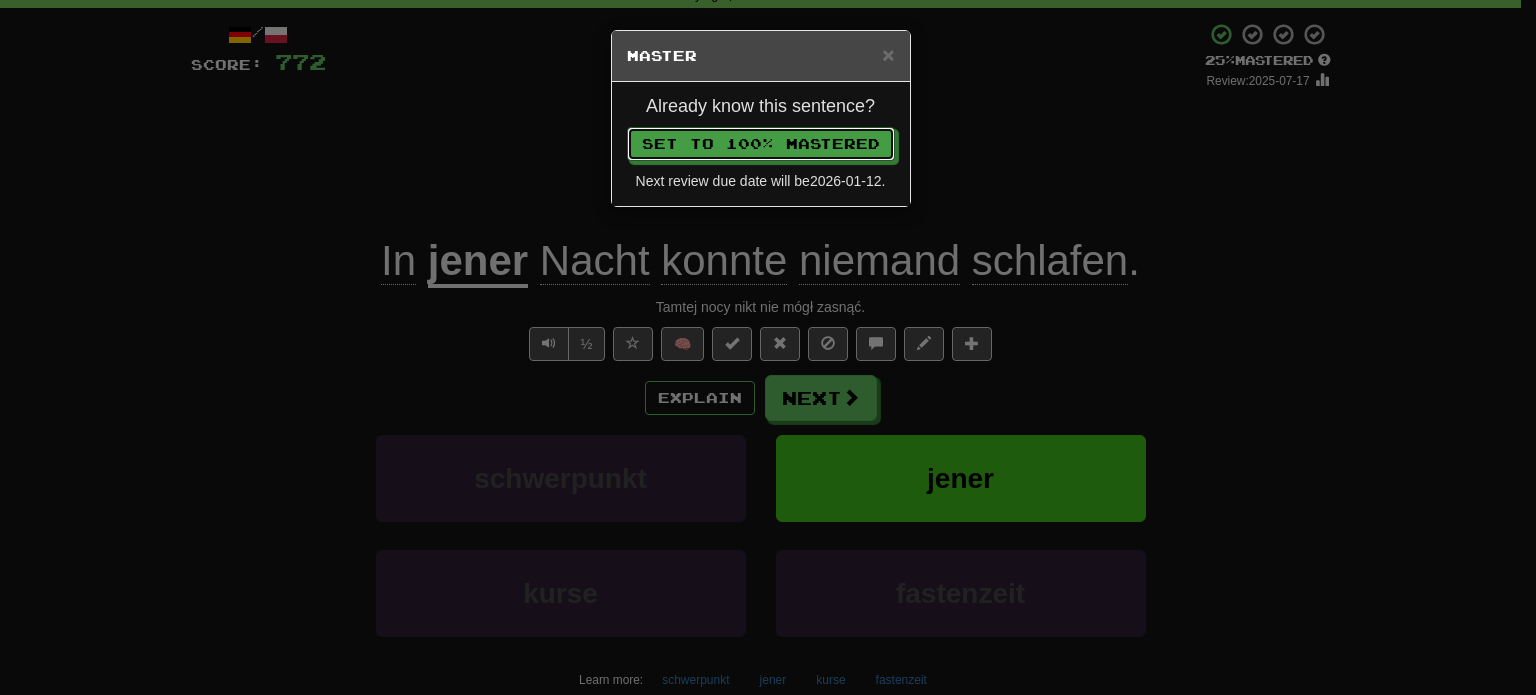 click on "Set to 100% Mastered" at bounding box center (761, 144) 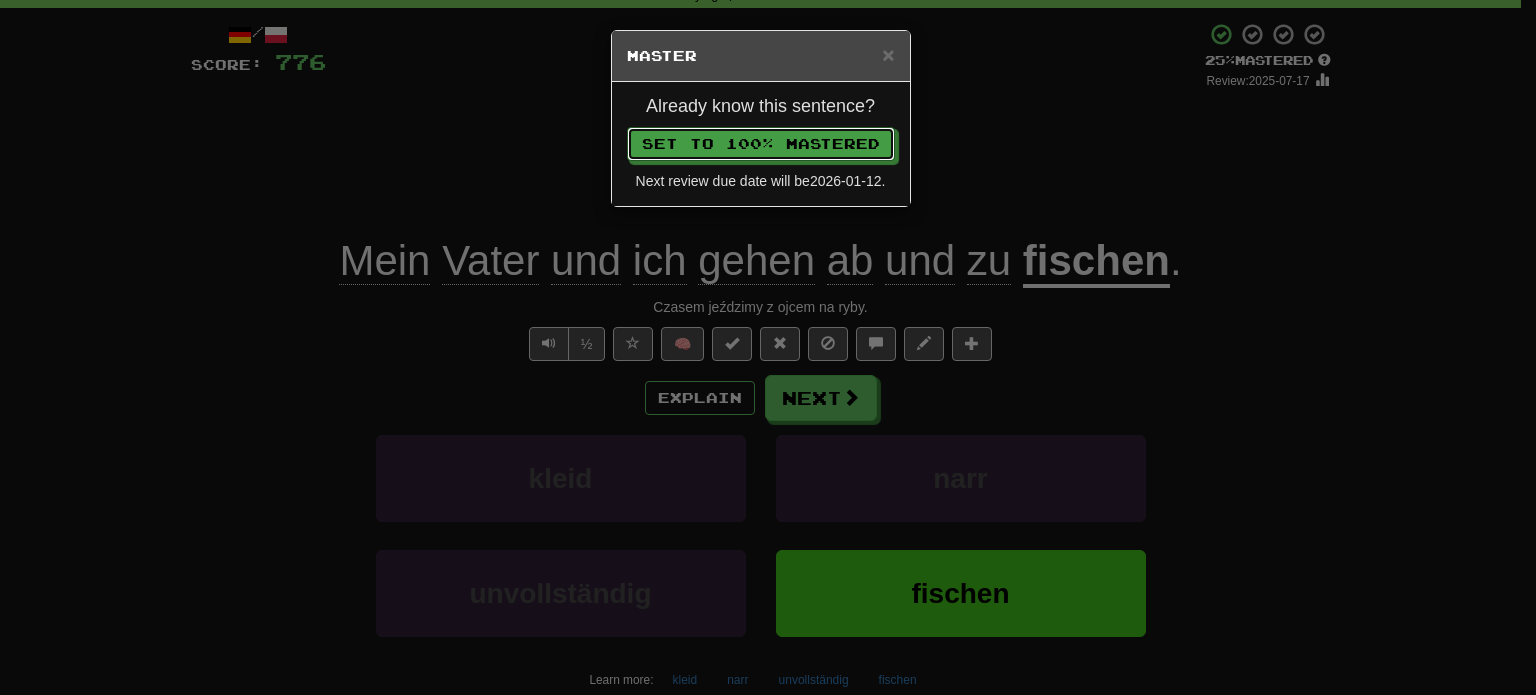 click on "Set to 100% Mastered" at bounding box center (761, 144) 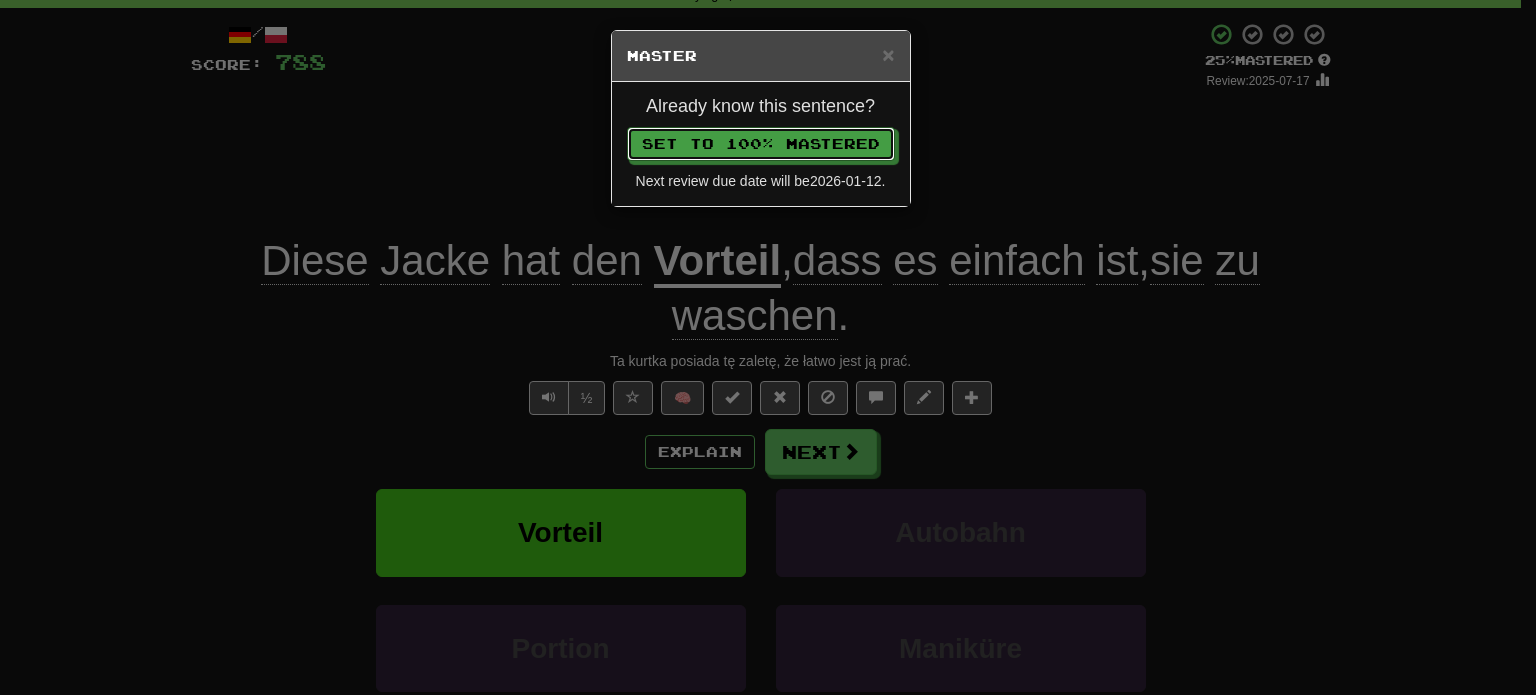 click on "Set to 100% Mastered" at bounding box center [761, 144] 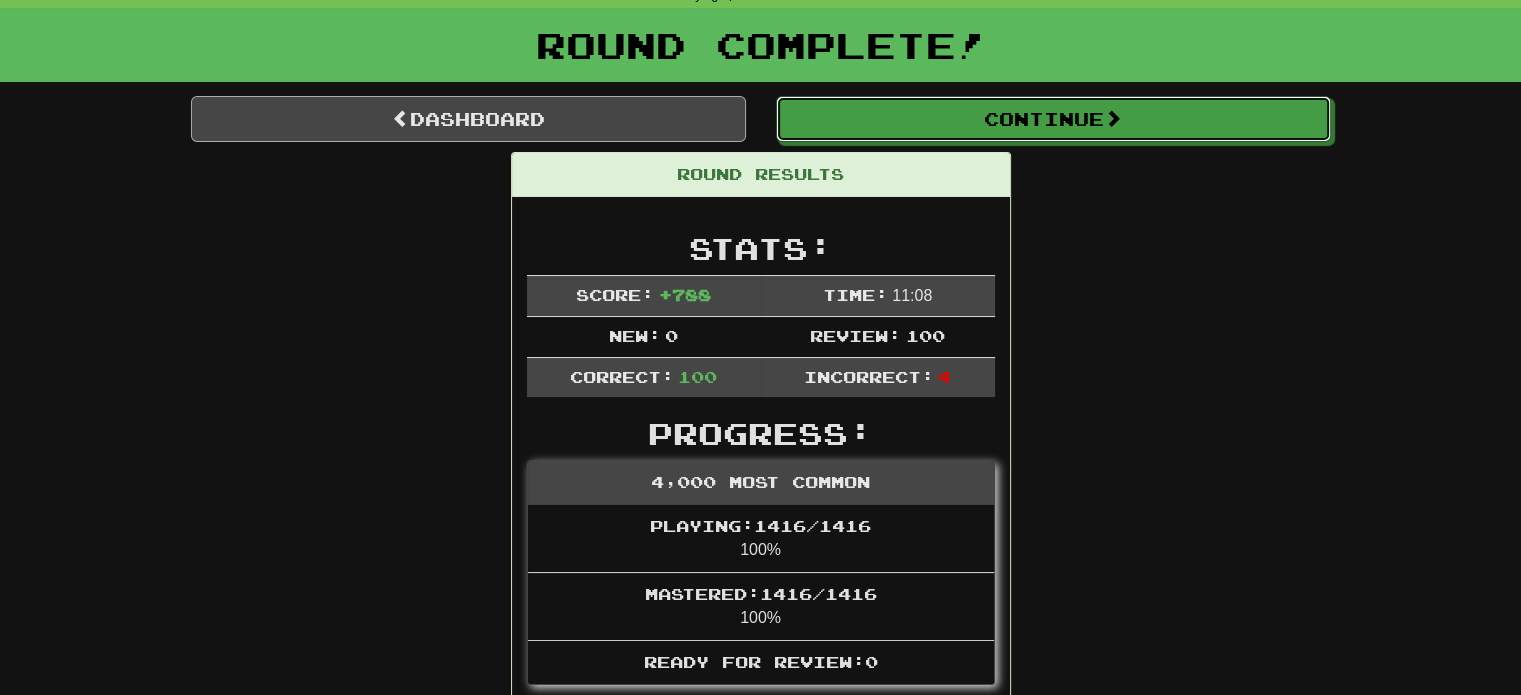 drag, startPoint x: 907, startPoint y: 99, endPoint x: 662, endPoint y: 118, distance: 245.73563 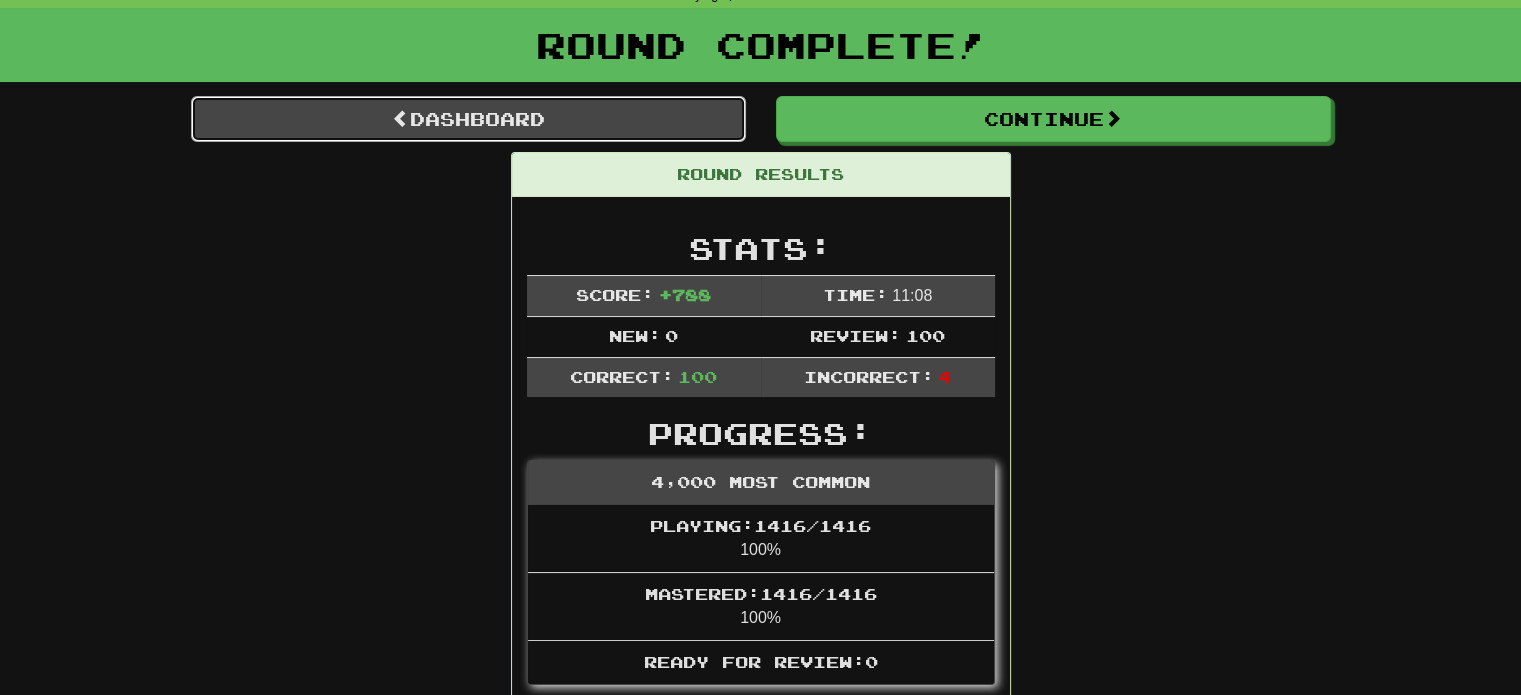 click on "Dashboard" at bounding box center [468, 119] 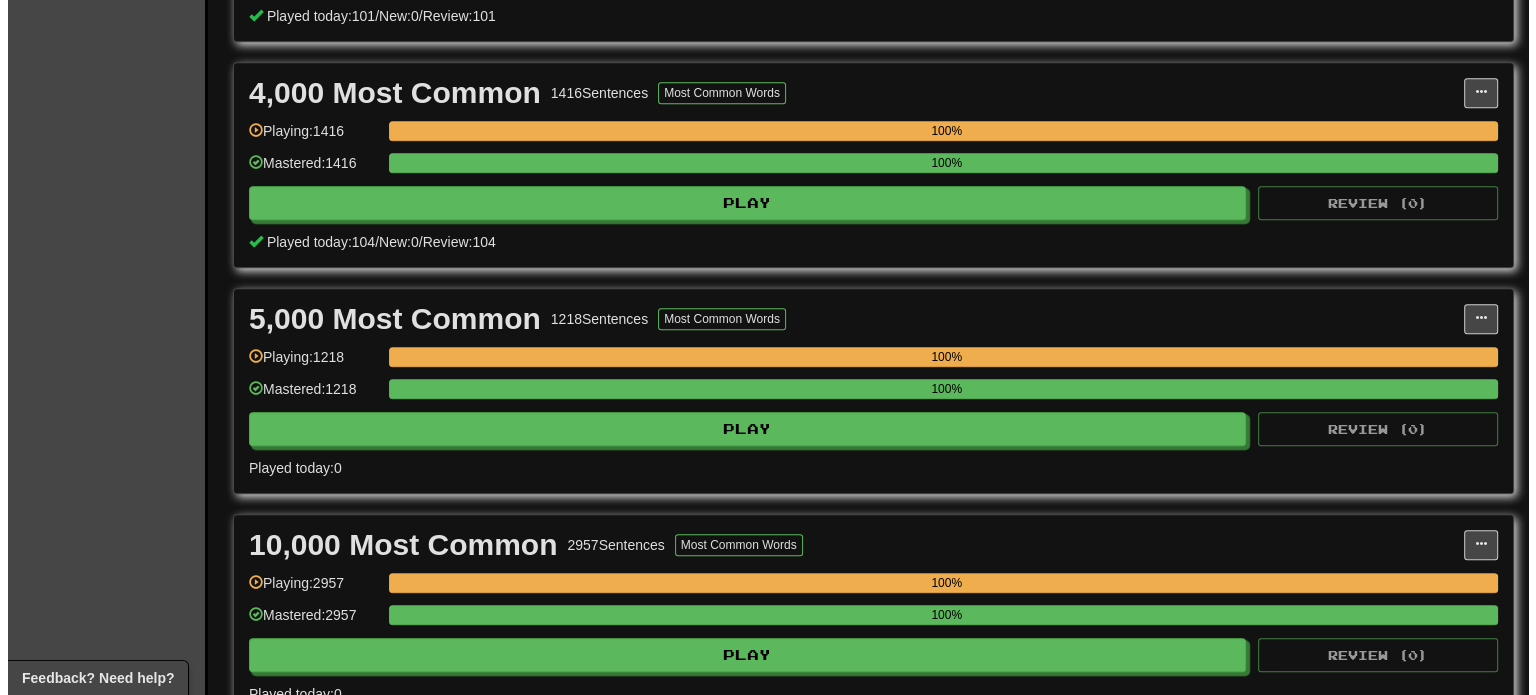 scroll, scrollTop: 1100, scrollLeft: 0, axis: vertical 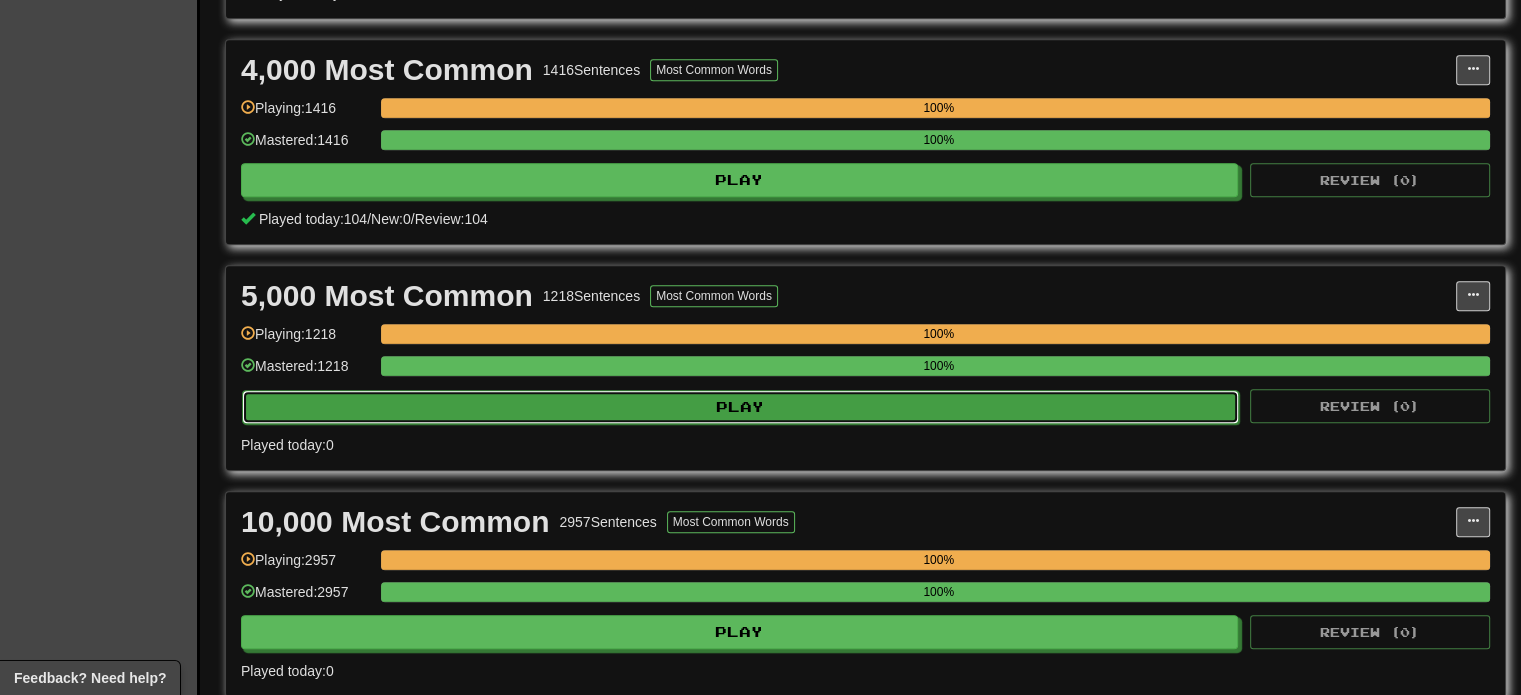 click on "Play" at bounding box center [740, 407] 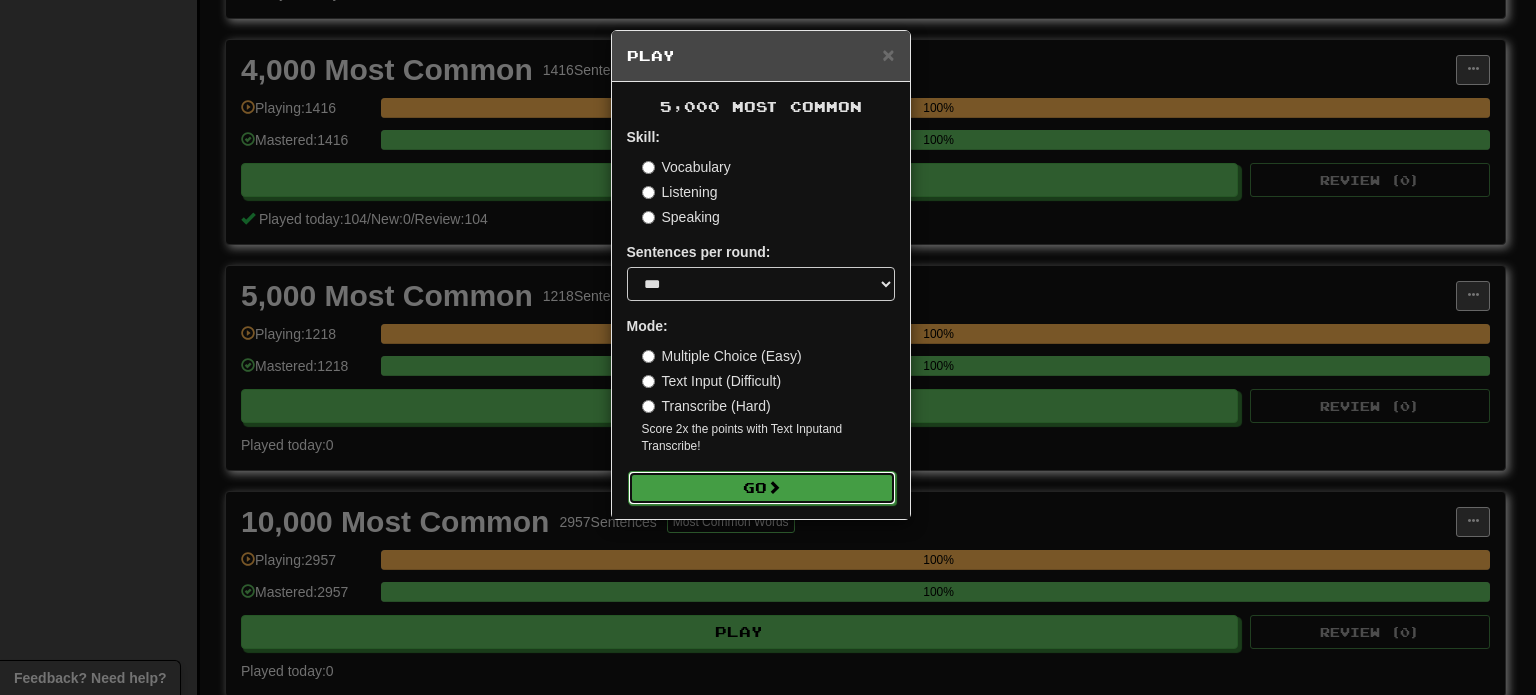 click on "Go" at bounding box center [762, 488] 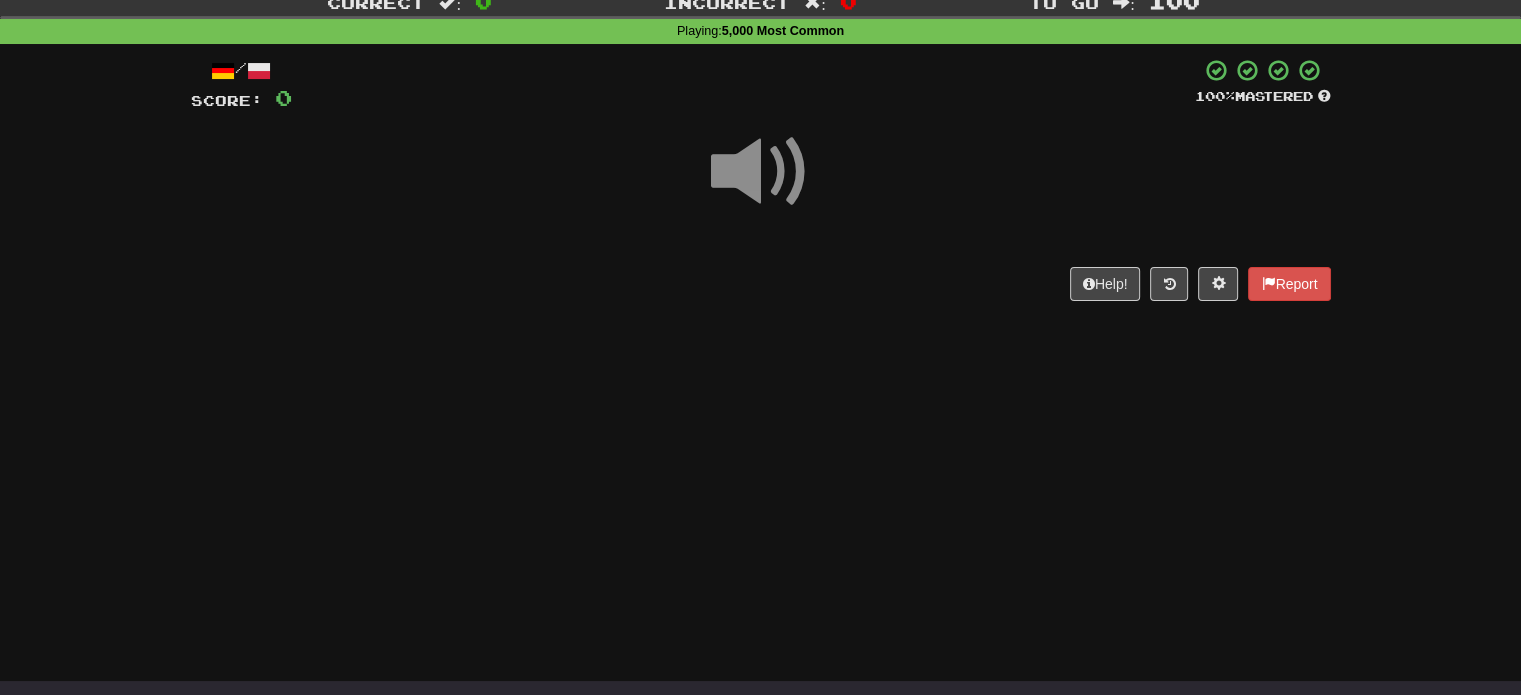 scroll, scrollTop: 100, scrollLeft: 0, axis: vertical 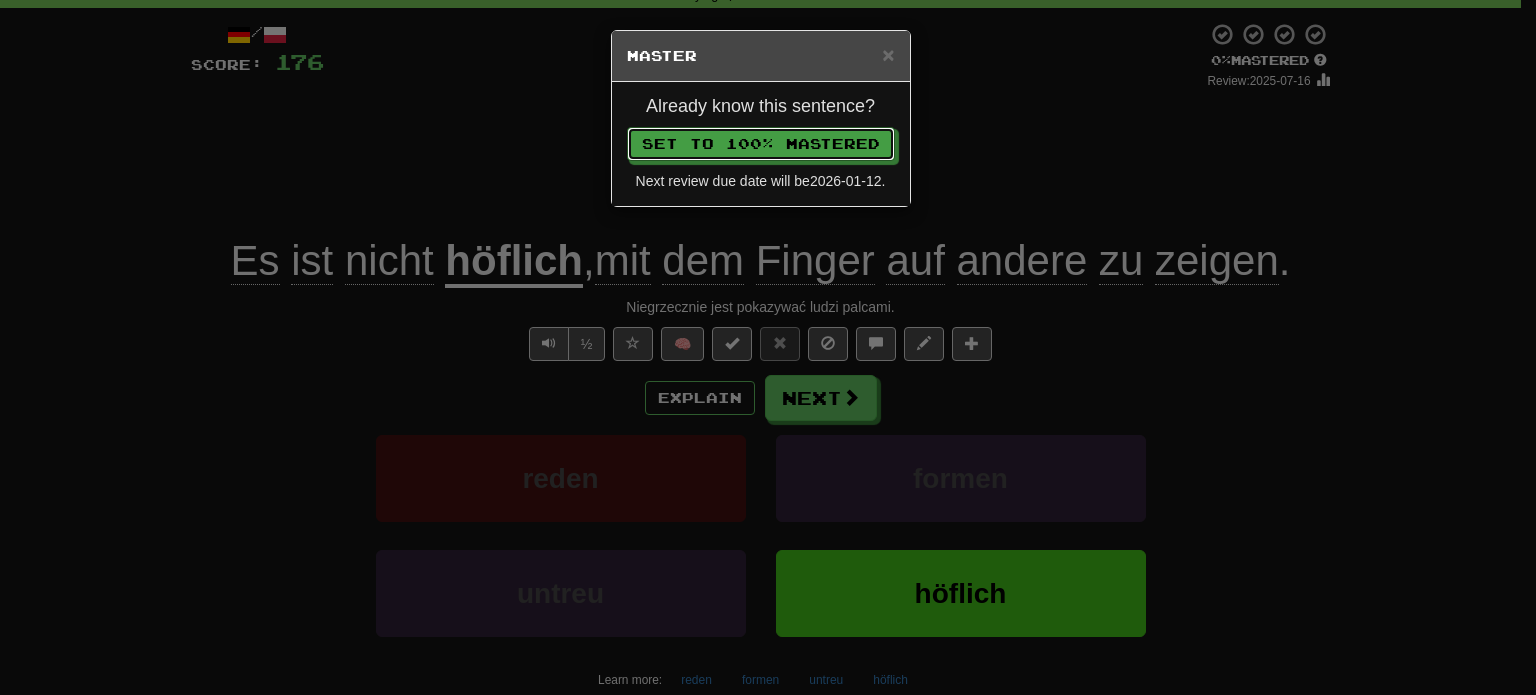 type 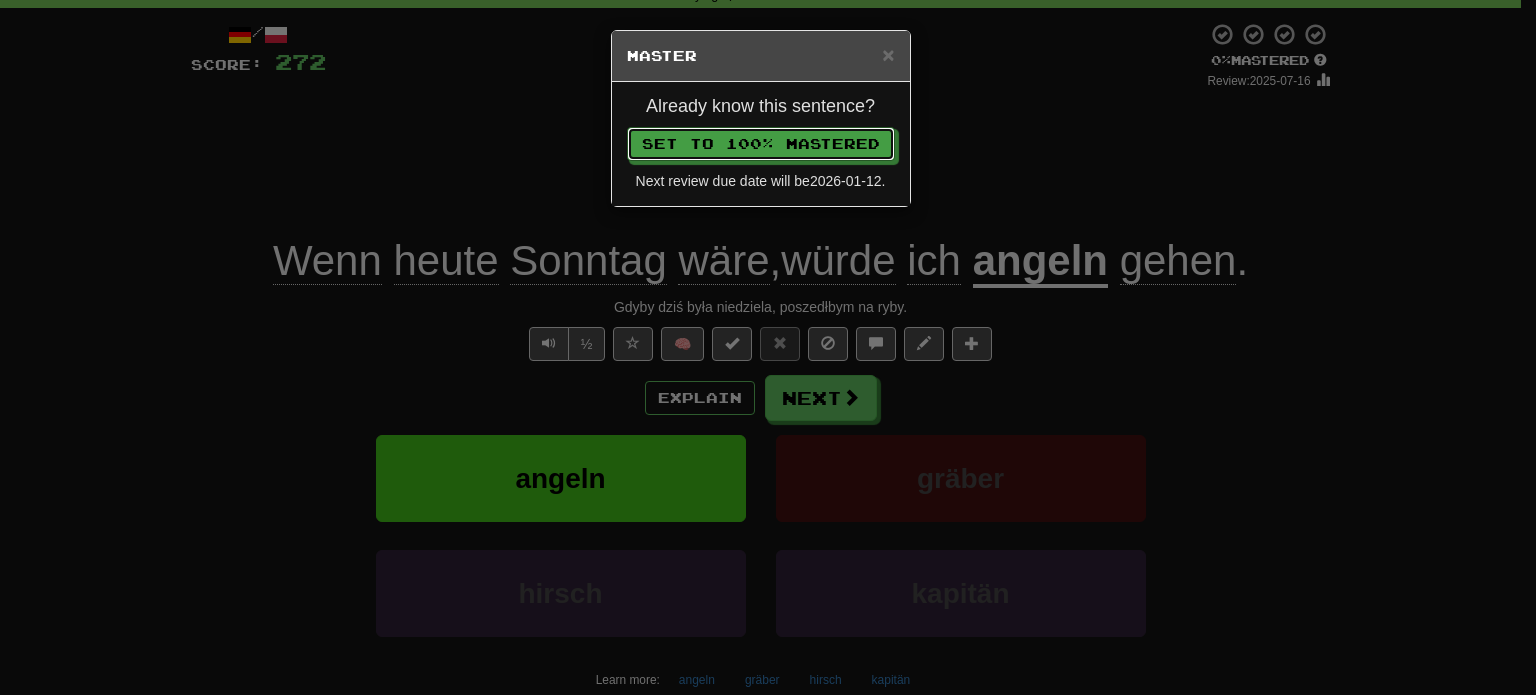 click on "Set to 100% Mastered" at bounding box center (761, 144) 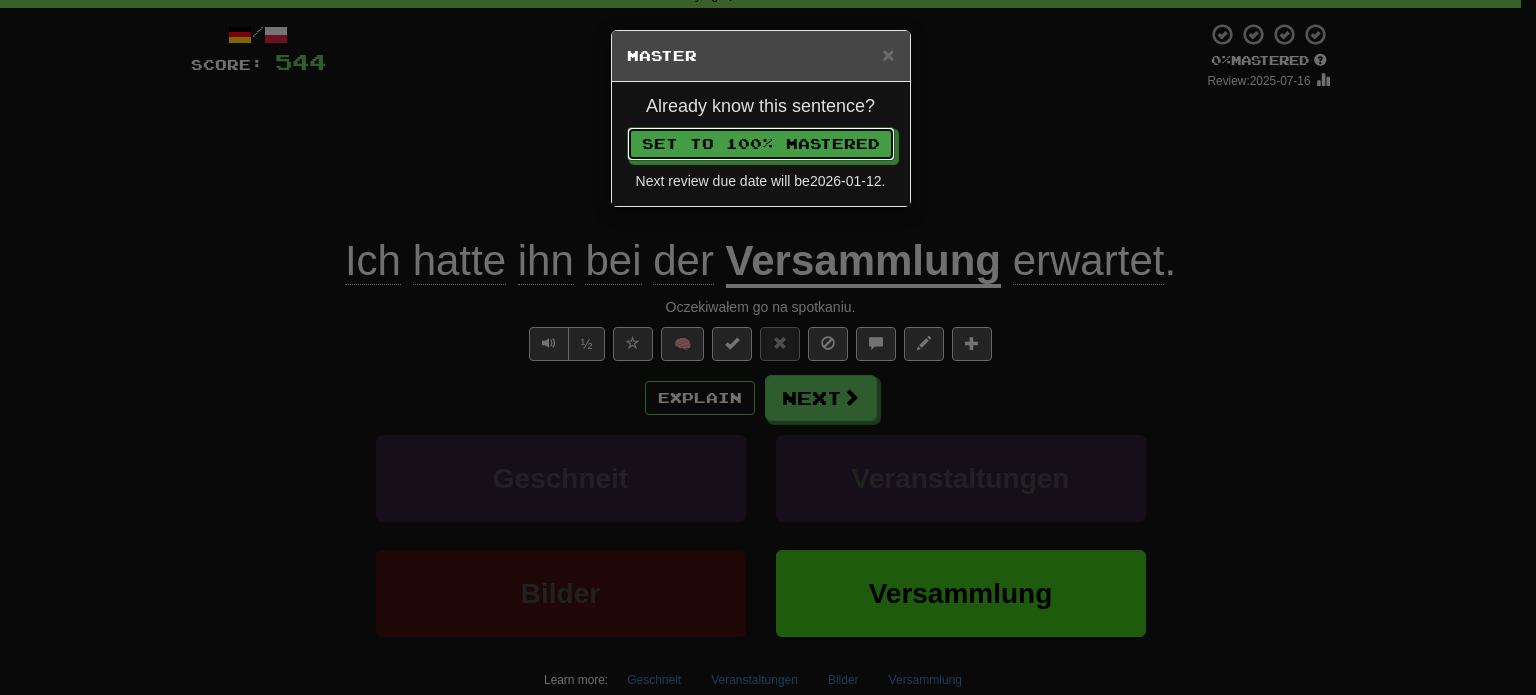 click on "Set to 100% Mastered" at bounding box center [761, 144] 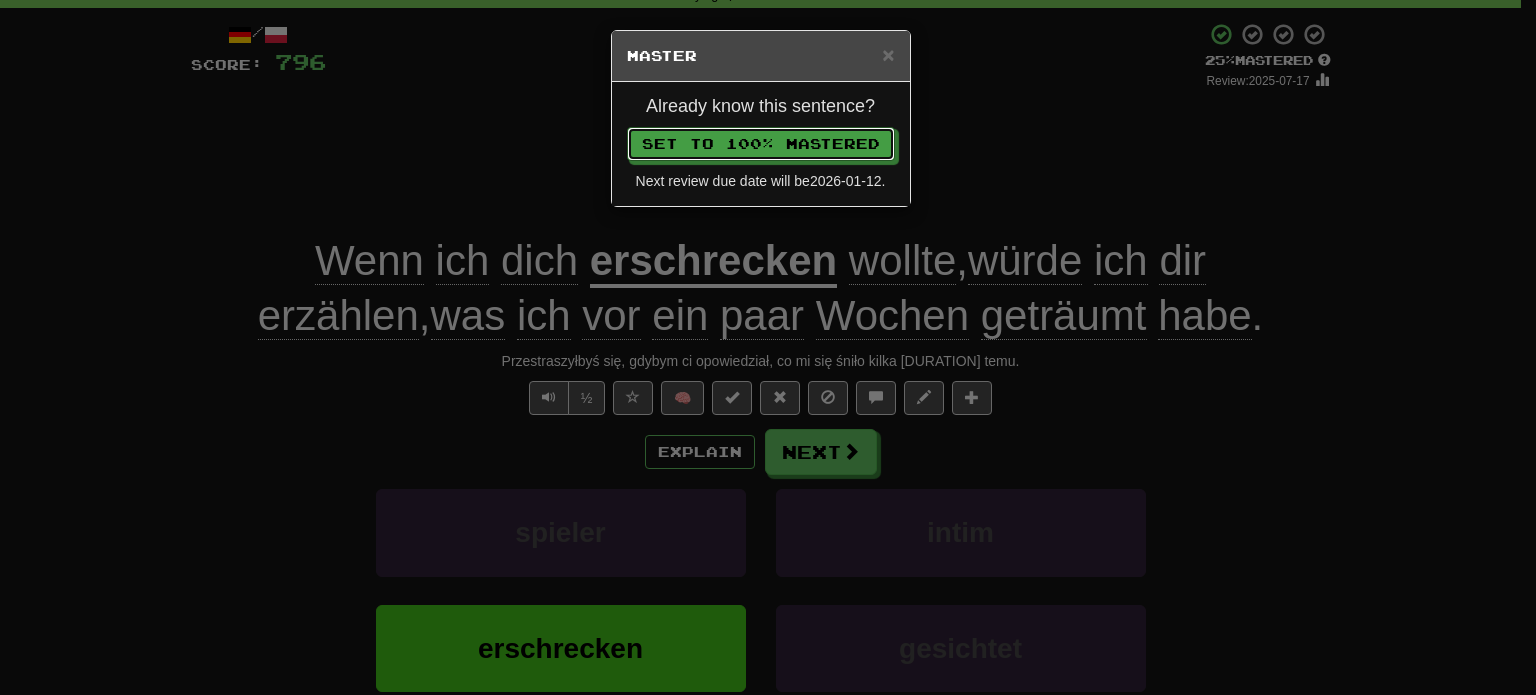 click on "Set to 100% Mastered" at bounding box center [761, 144] 